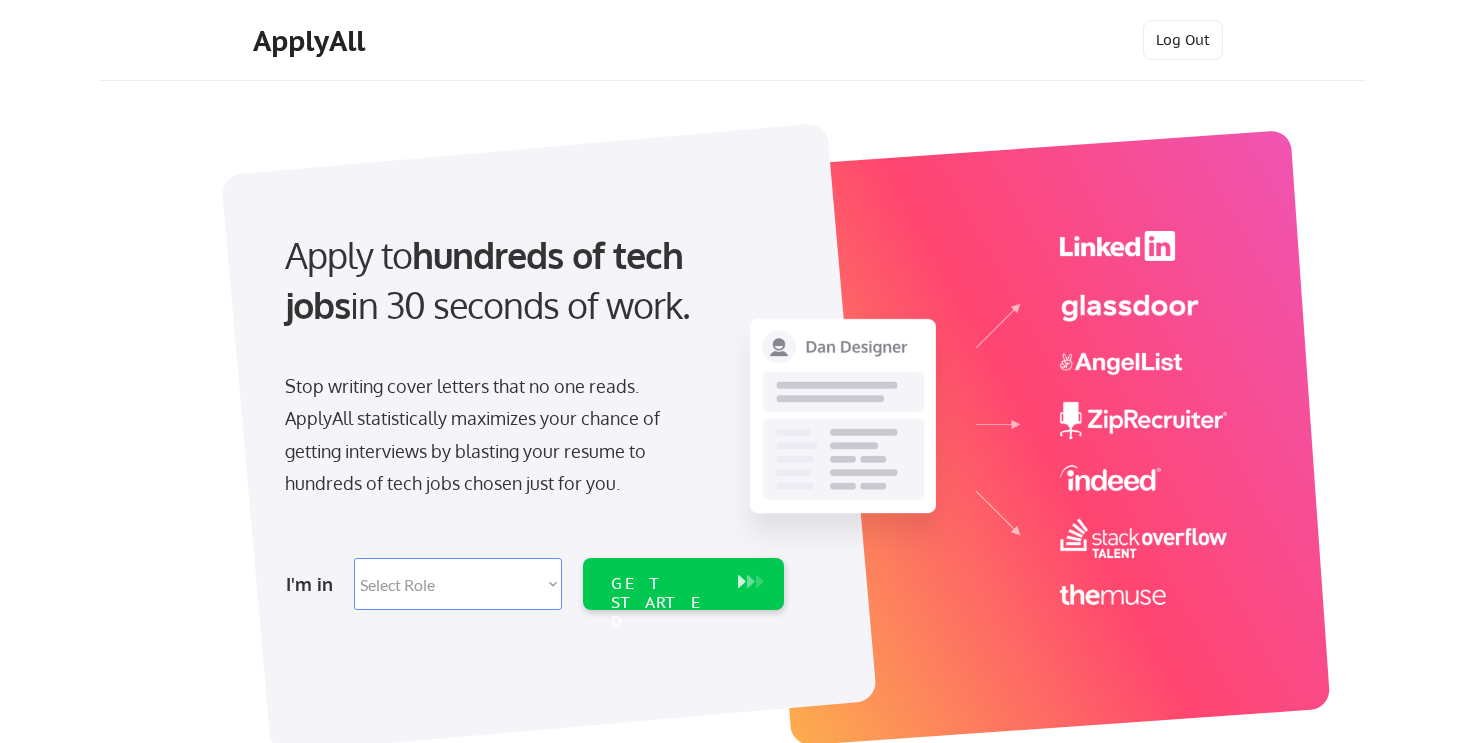 scroll, scrollTop: 0, scrollLeft: 0, axis: both 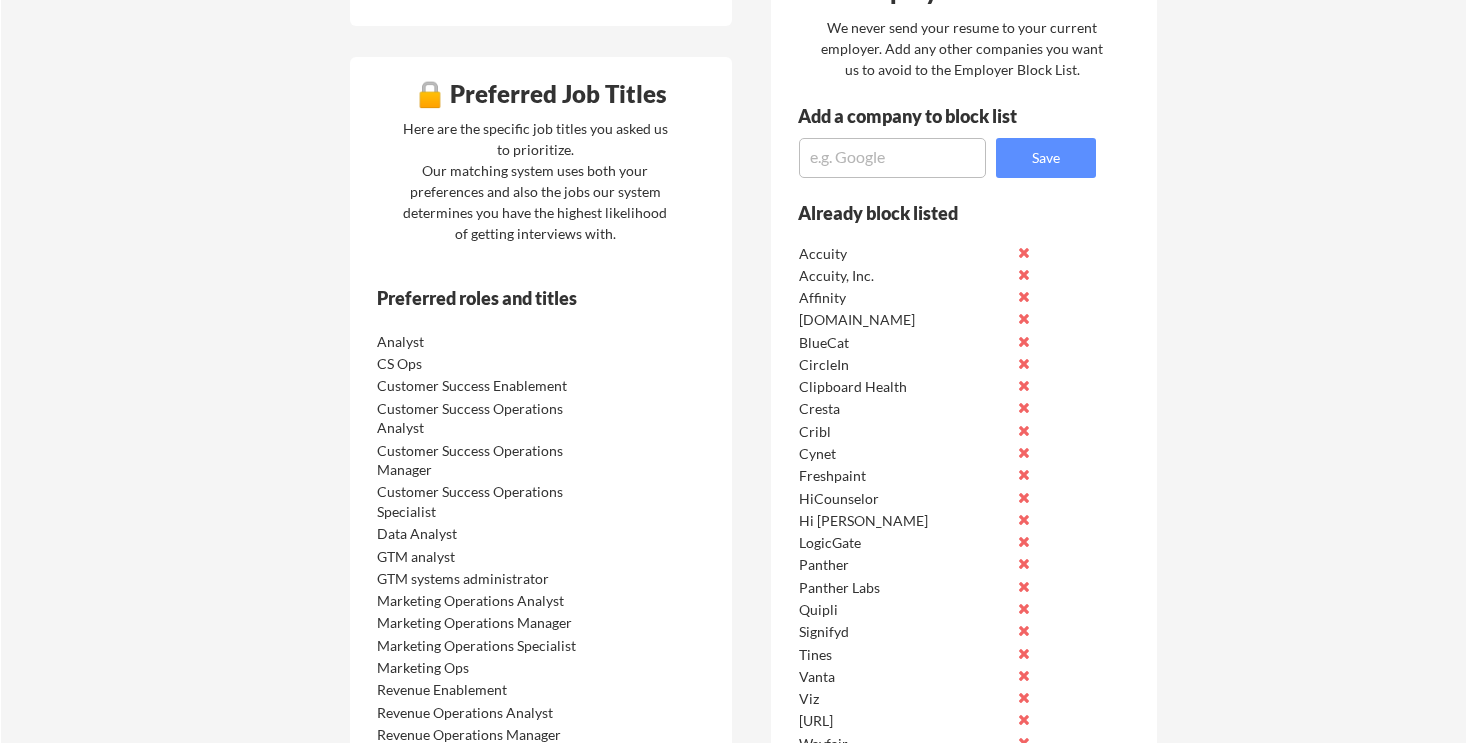 click on "Here are the specific job titles you asked us to prioritize.
Our matching system uses both your preferences and also the jobs our system determines you have the highest likelihood of getting interviews with." at bounding box center (535, 181) 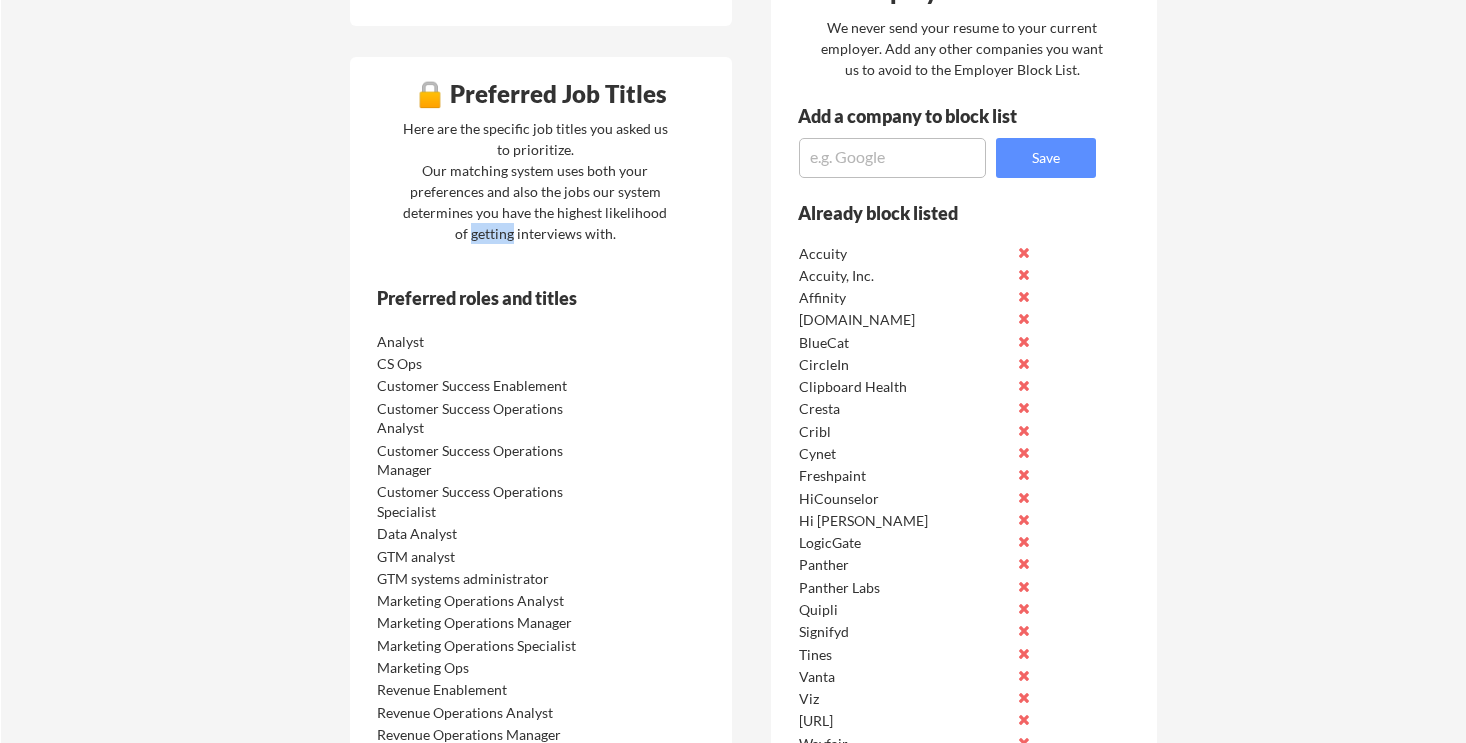 click on "Here are the specific job titles you asked us to prioritize.
Our matching system uses both your preferences and also the jobs our system determines you have the highest likelihood of getting interviews with." at bounding box center (535, 181) 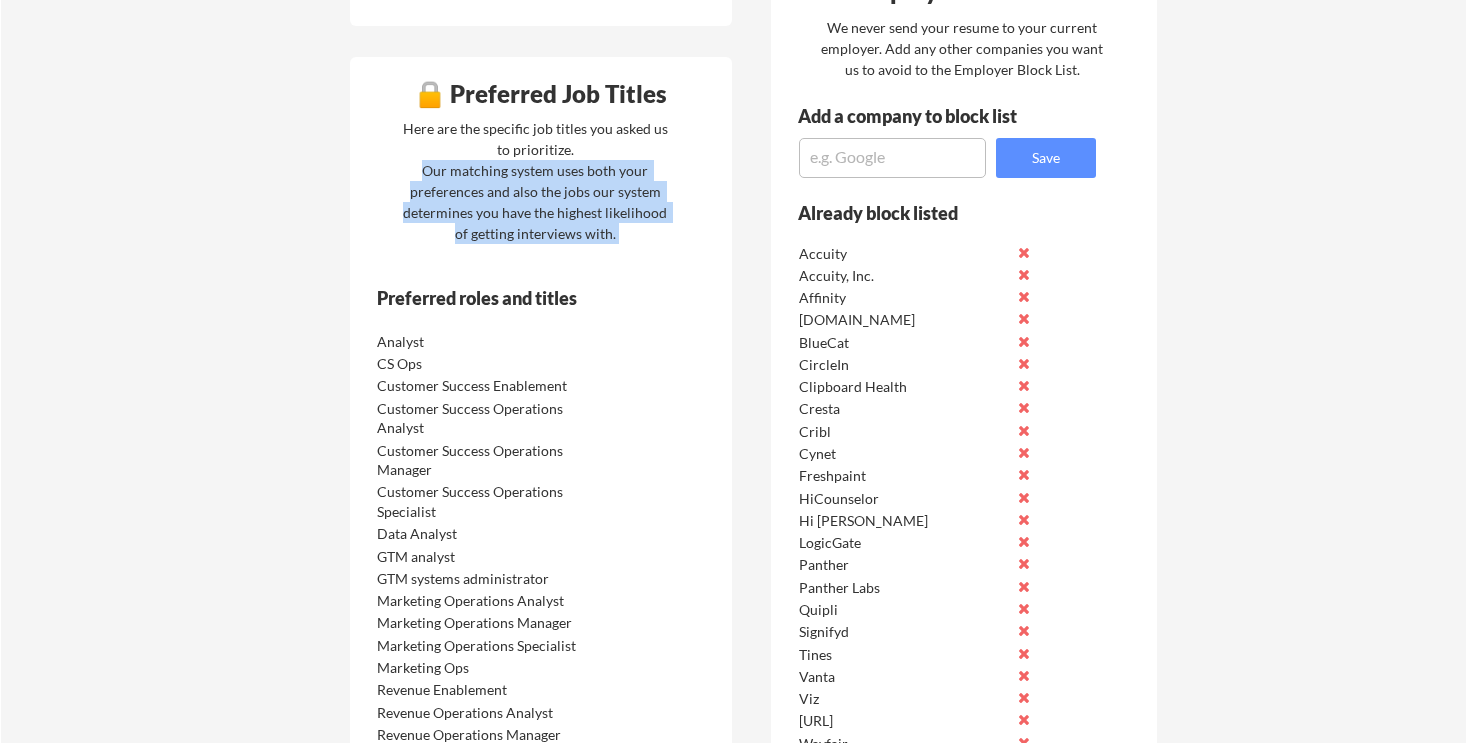 click on "Here are the specific job titles you asked us to prioritize.
Our matching system uses both your preferences and also the jobs our system determines you have the highest likelihood of getting interviews with." at bounding box center [535, 181] 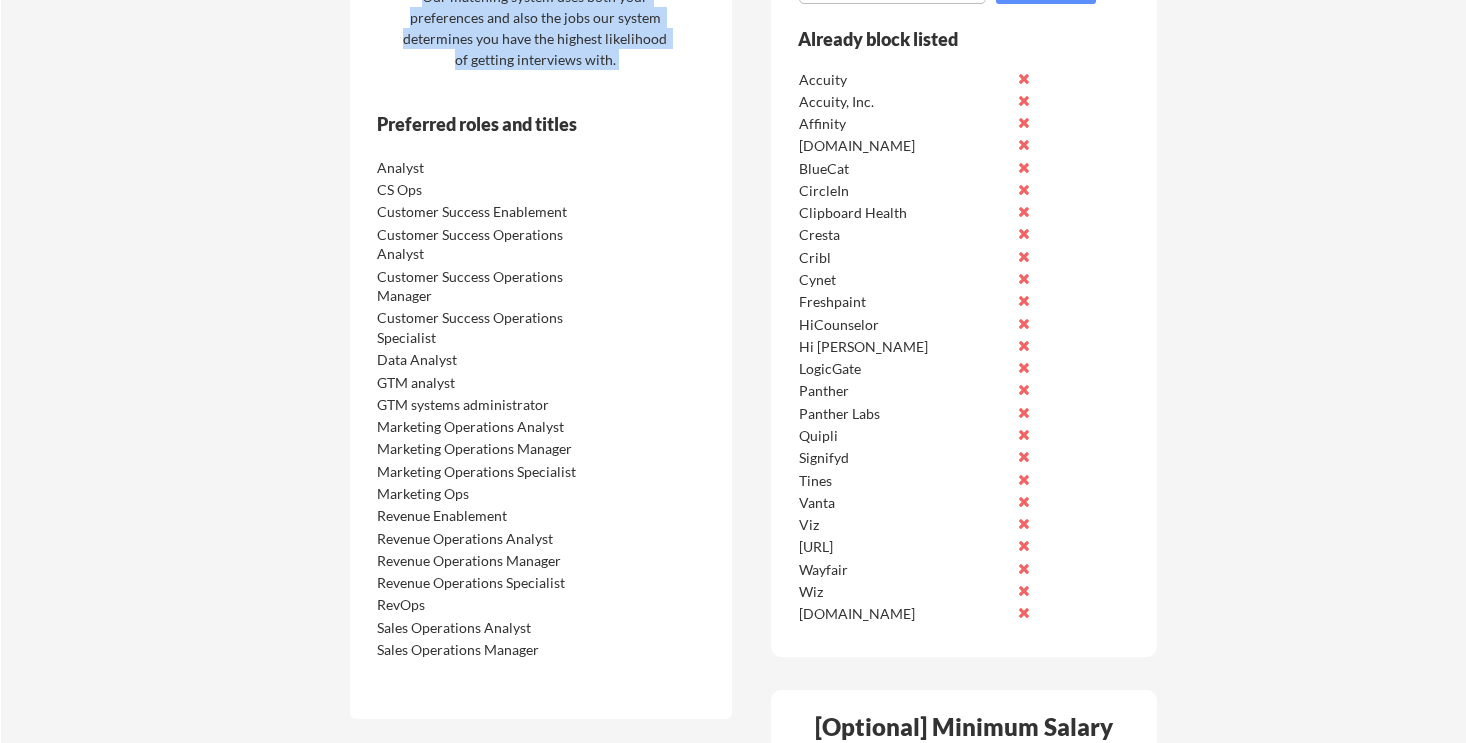 scroll, scrollTop: 1210, scrollLeft: 0, axis: vertical 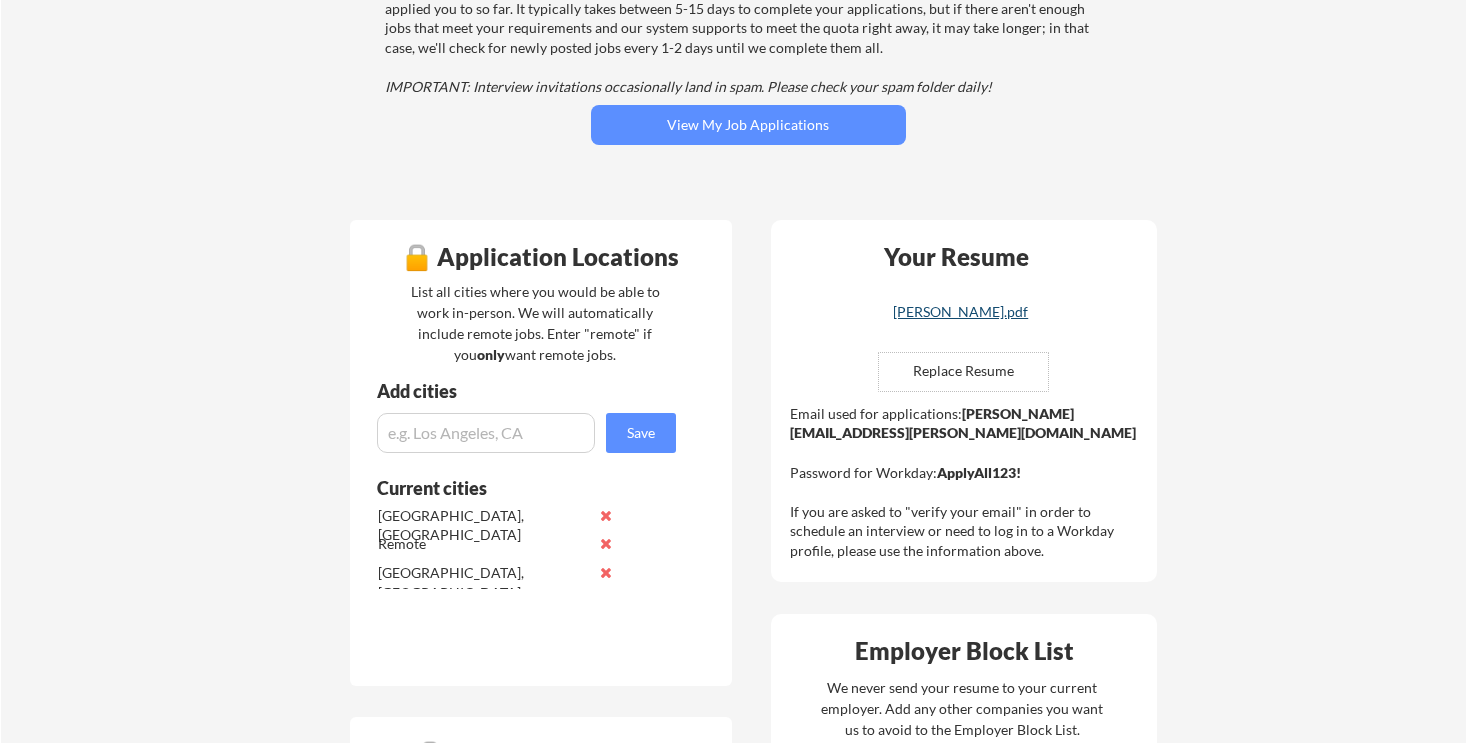 click on "[PERSON_NAME].pdf" at bounding box center [961, 320] 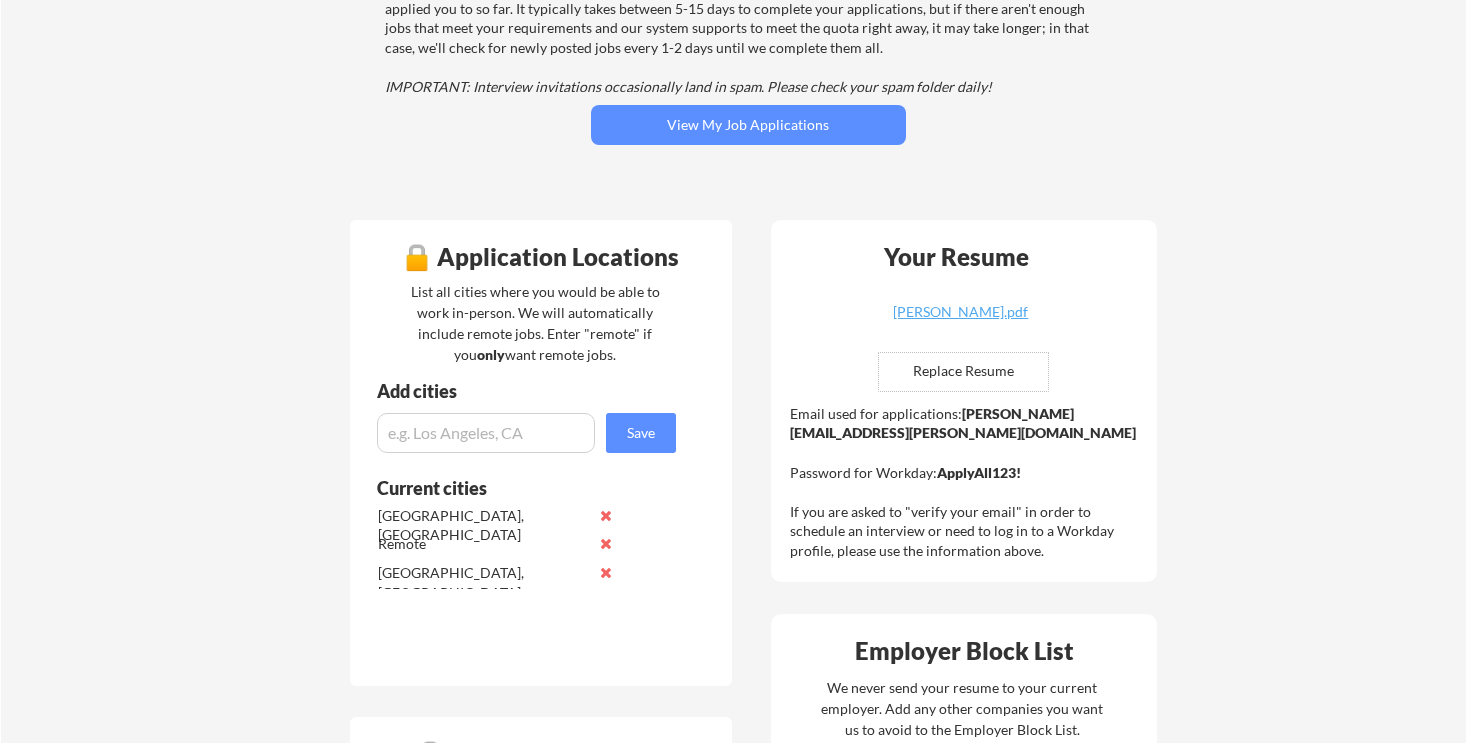 click at bounding box center [963, 372] 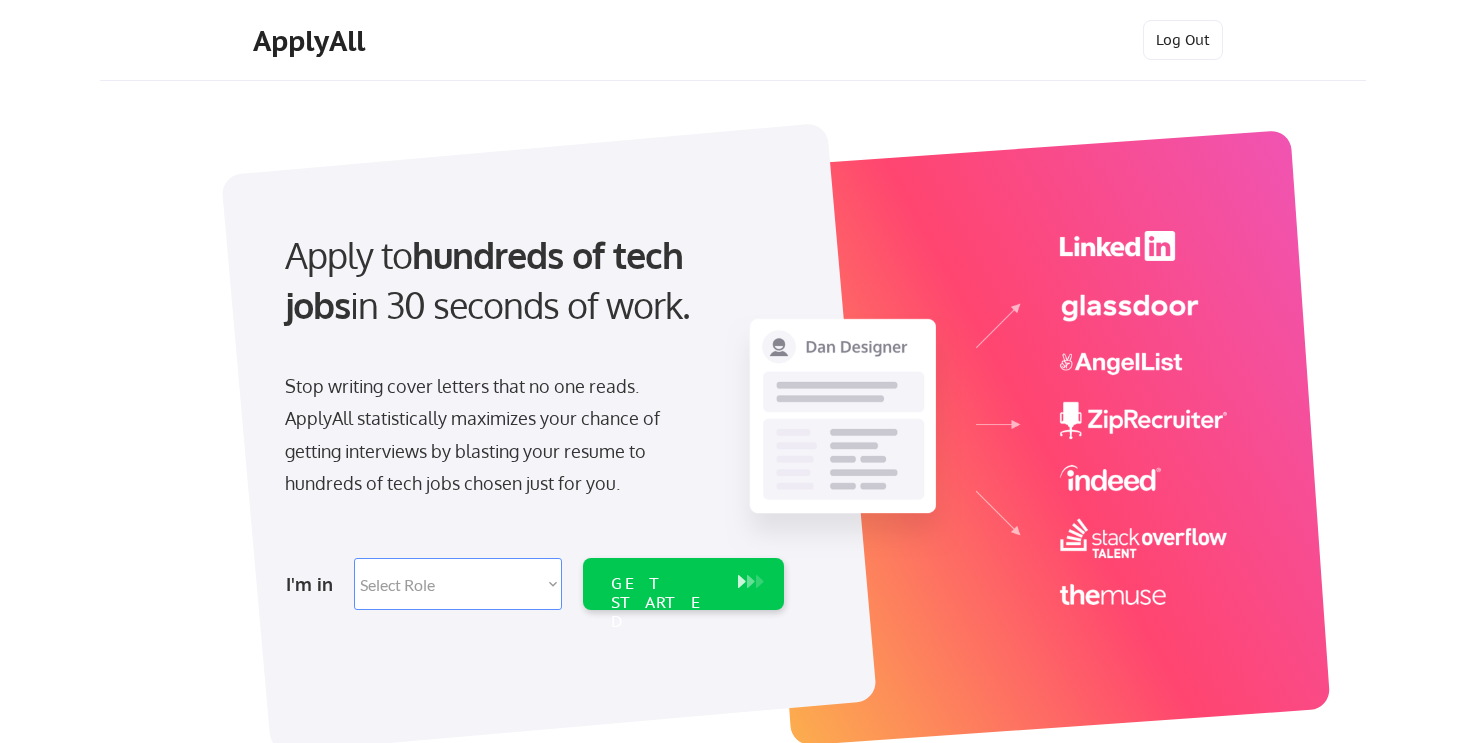 scroll, scrollTop: 0, scrollLeft: 0, axis: both 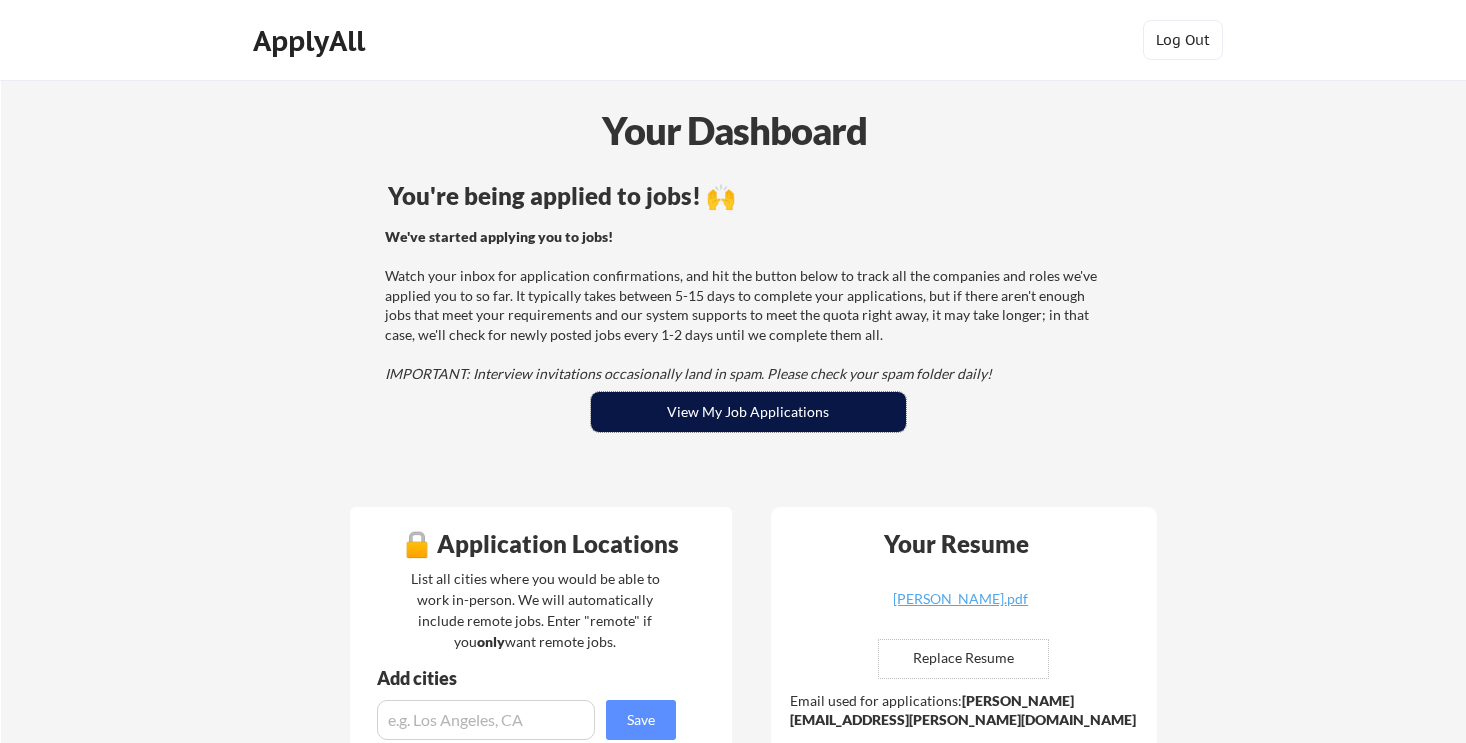 click on "View My Job Applications" at bounding box center (748, 412) 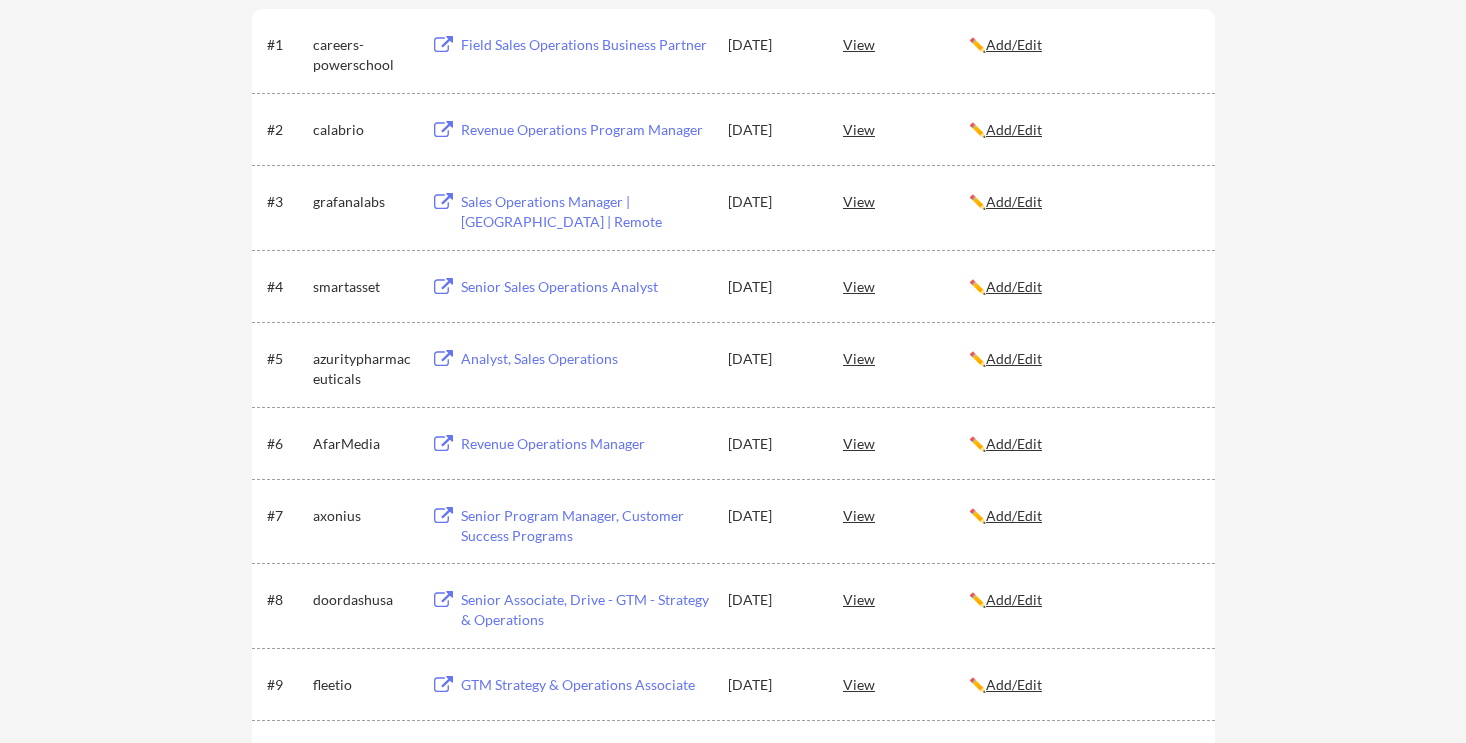 scroll, scrollTop: 513, scrollLeft: 0, axis: vertical 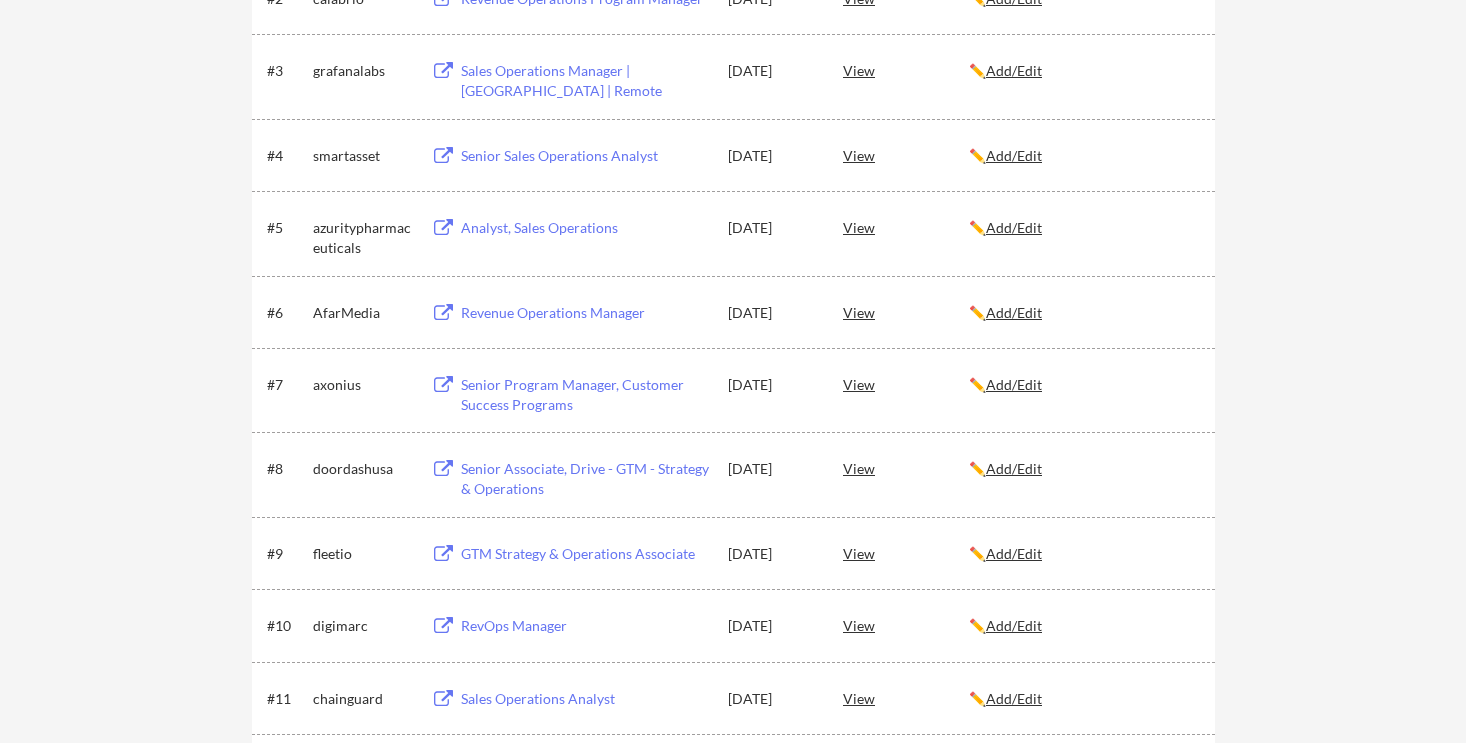 click on "View" at bounding box center [906, 384] 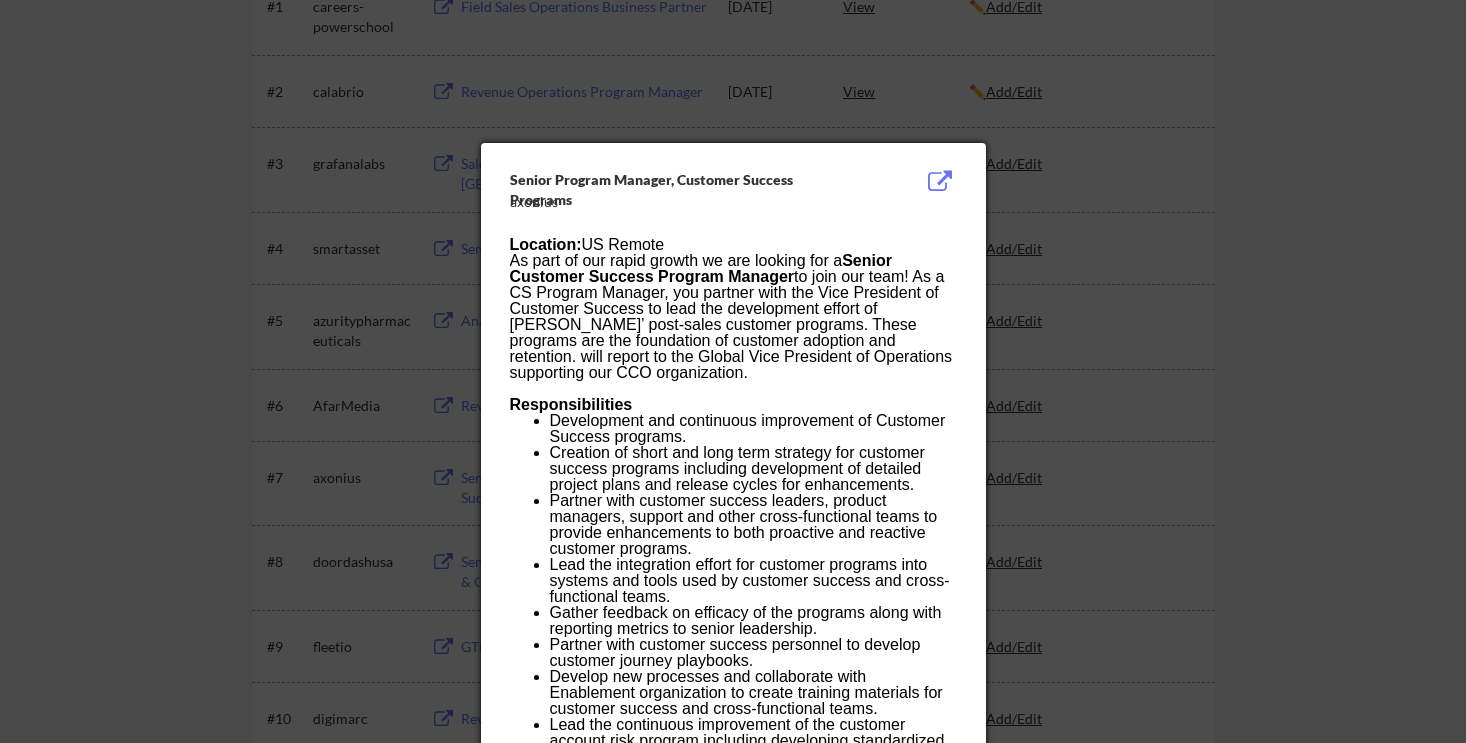 scroll, scrollTop: 406, scrollLeft: 0, axis: vertical 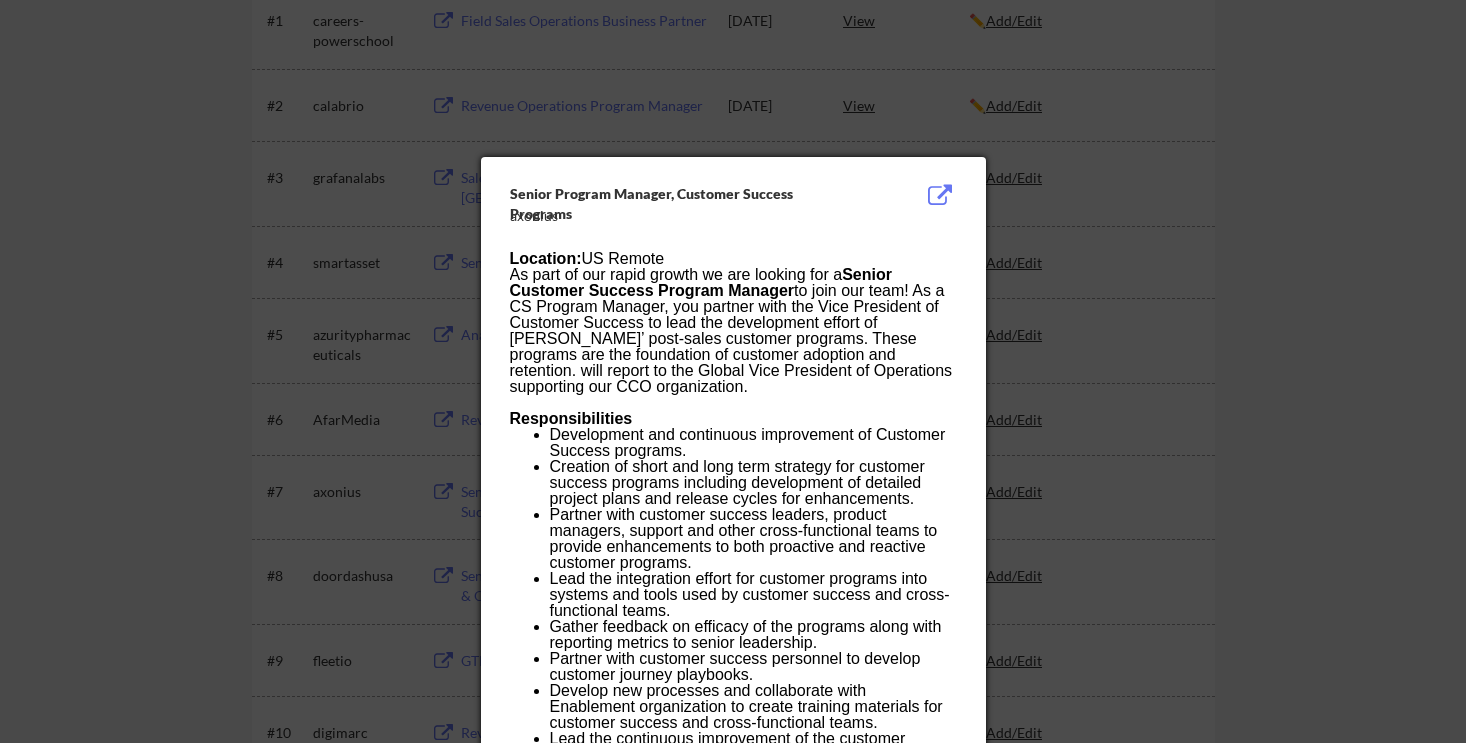 click at bounding box center (733, 371) 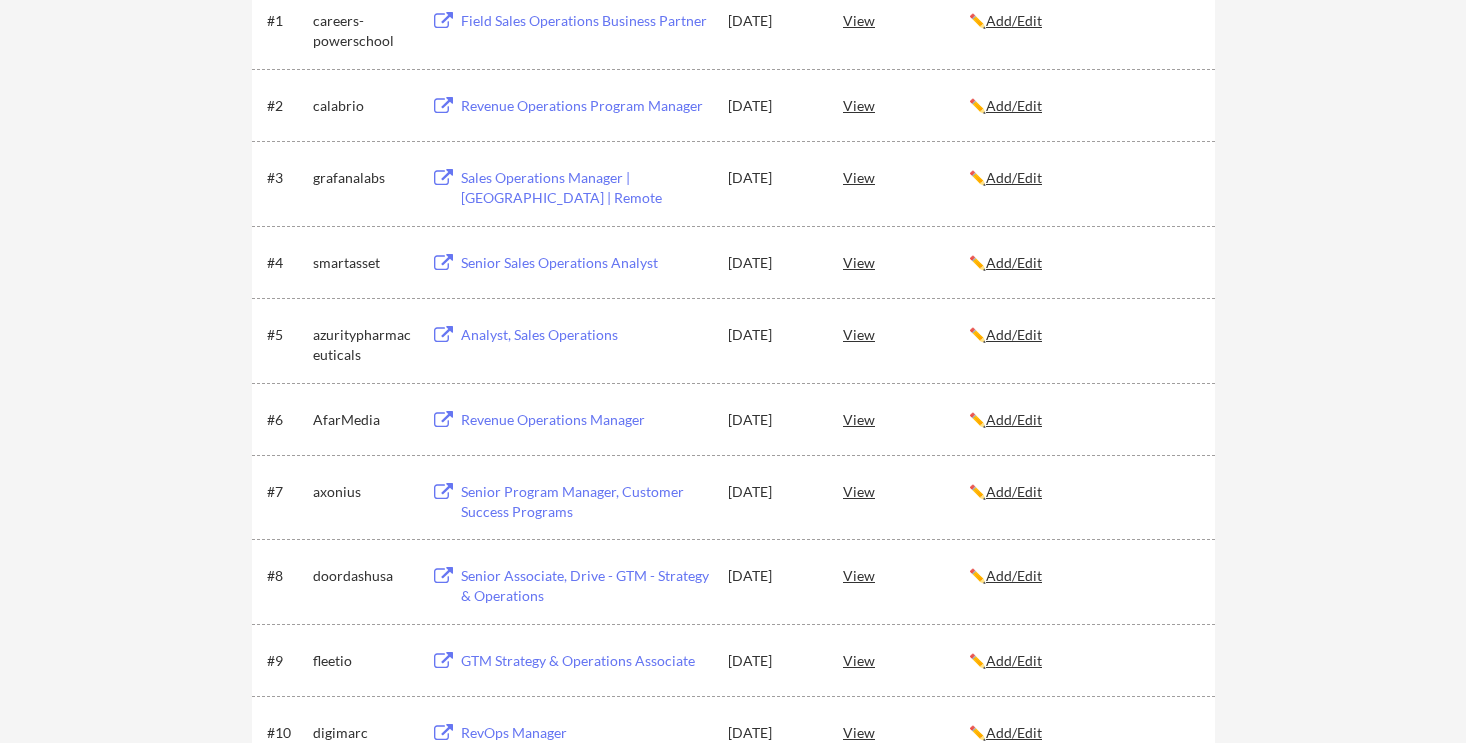 scroll, scrollTop: 421, scrollLeft: 0, axis: vertical 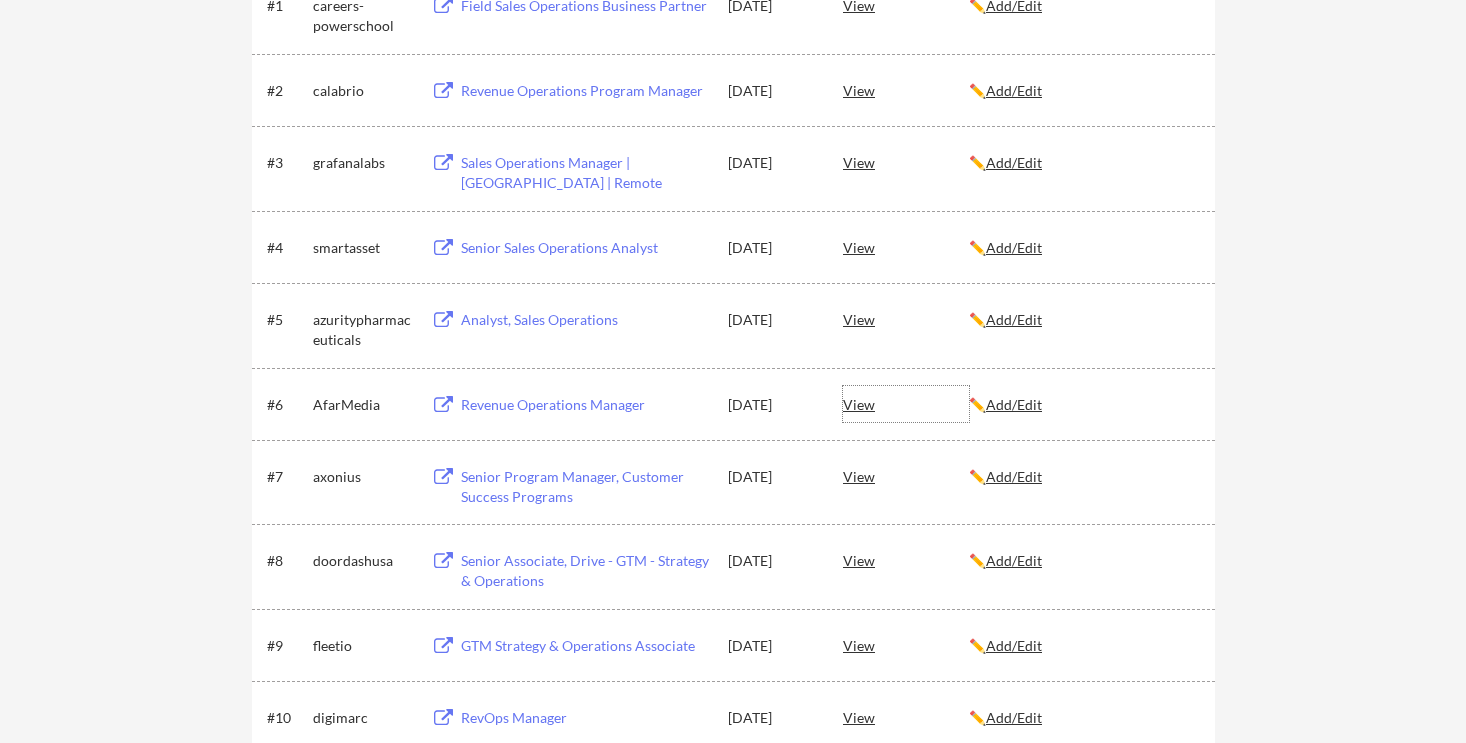 click on "View" at bounding box center [906, 404] 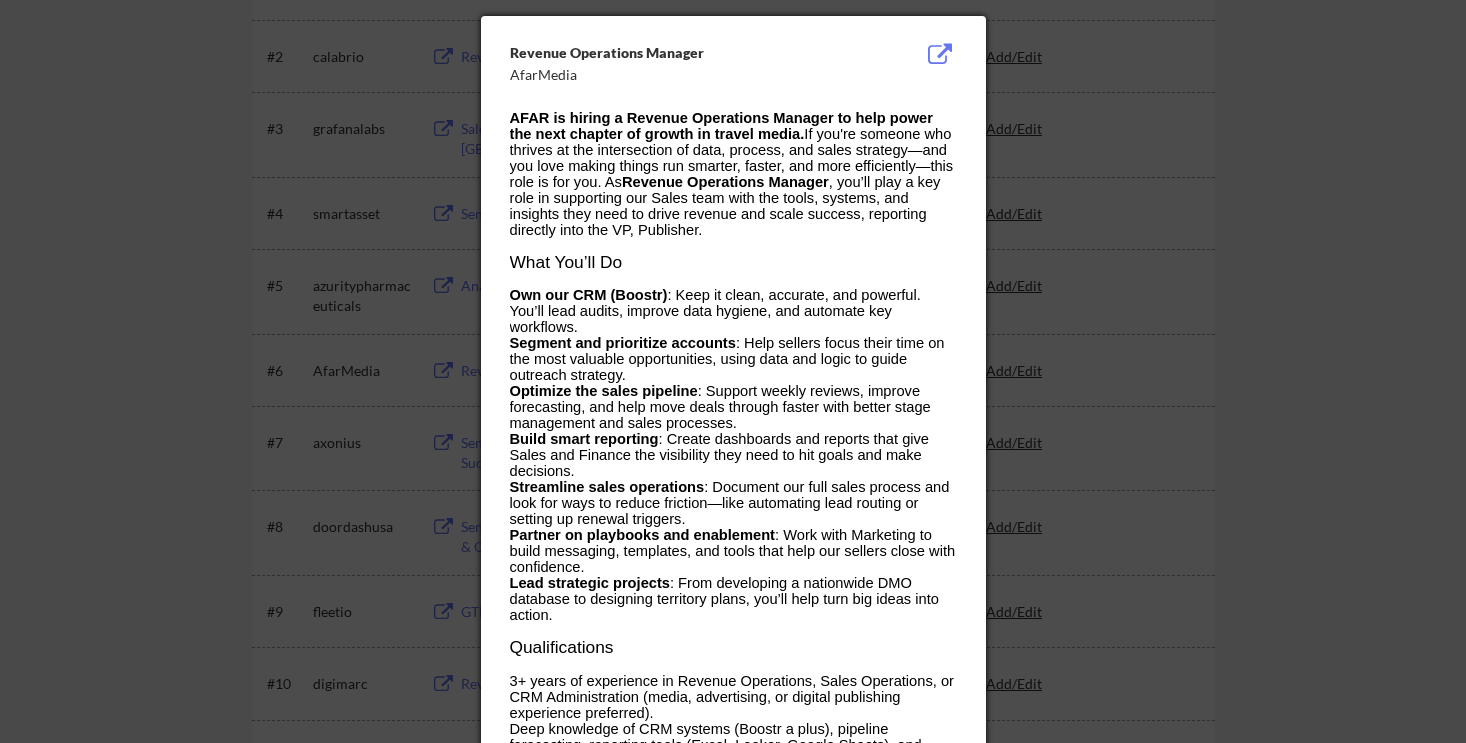 scroll, scrollTop: 495, scrollLeft: 0, axis: vertical 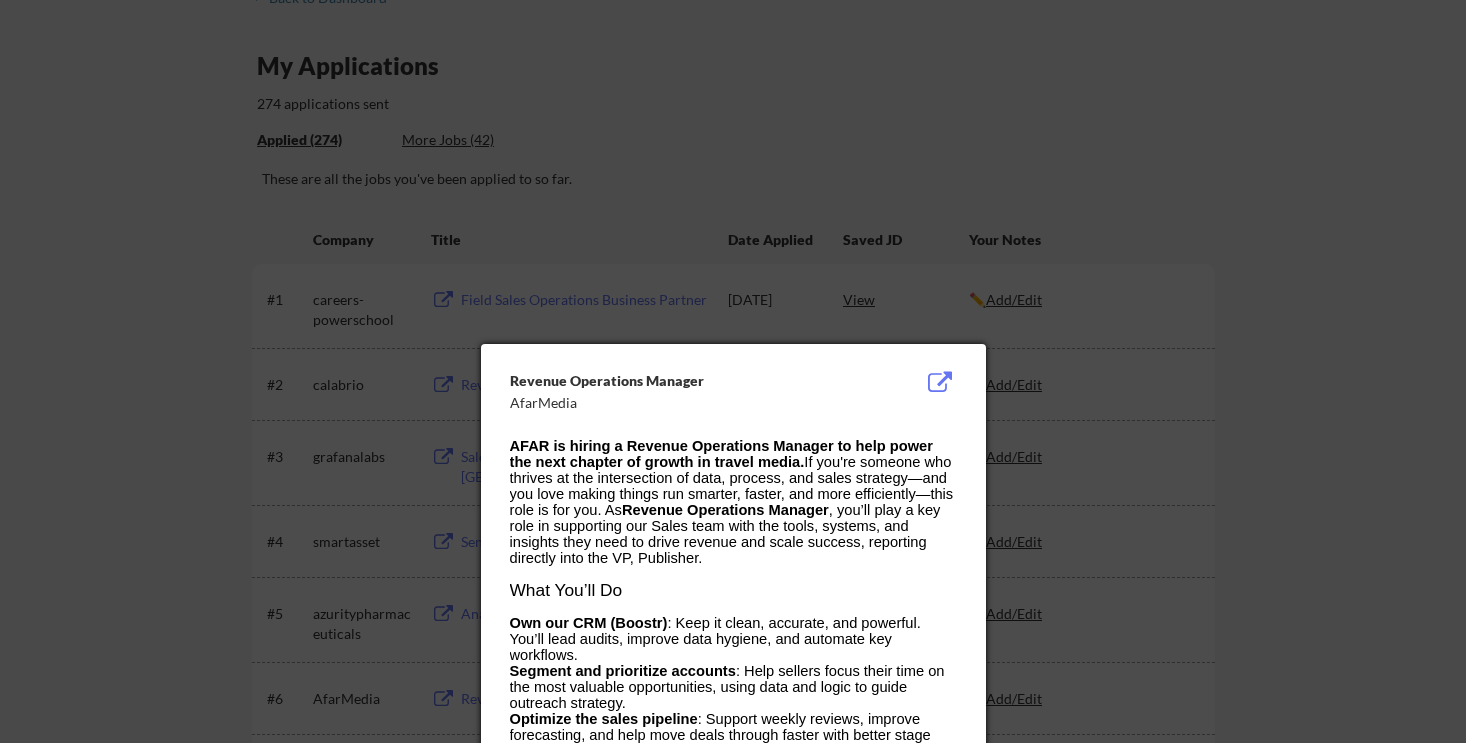click at bounding box center [733, 371] 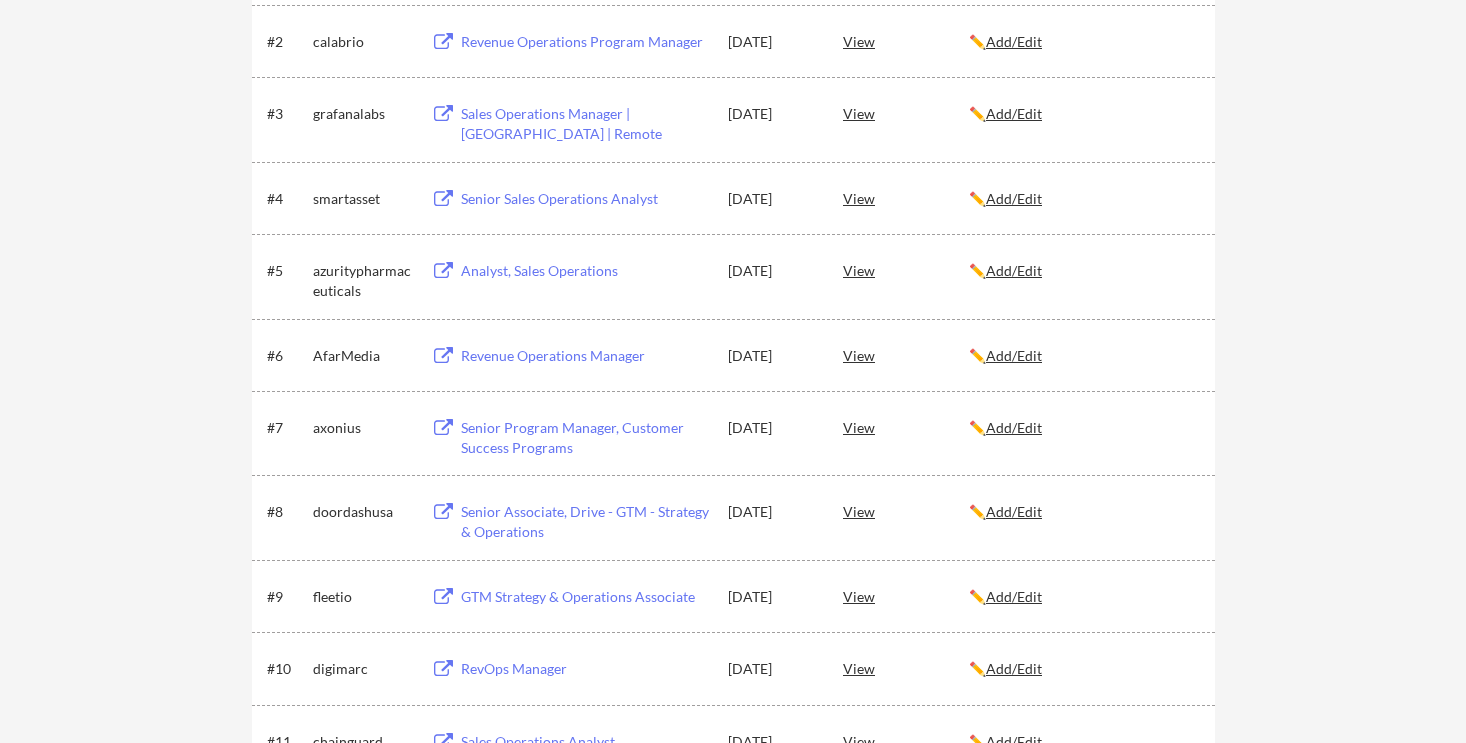 scroll, scrollTop: 469, scrollLeft: 0, axis: vertical 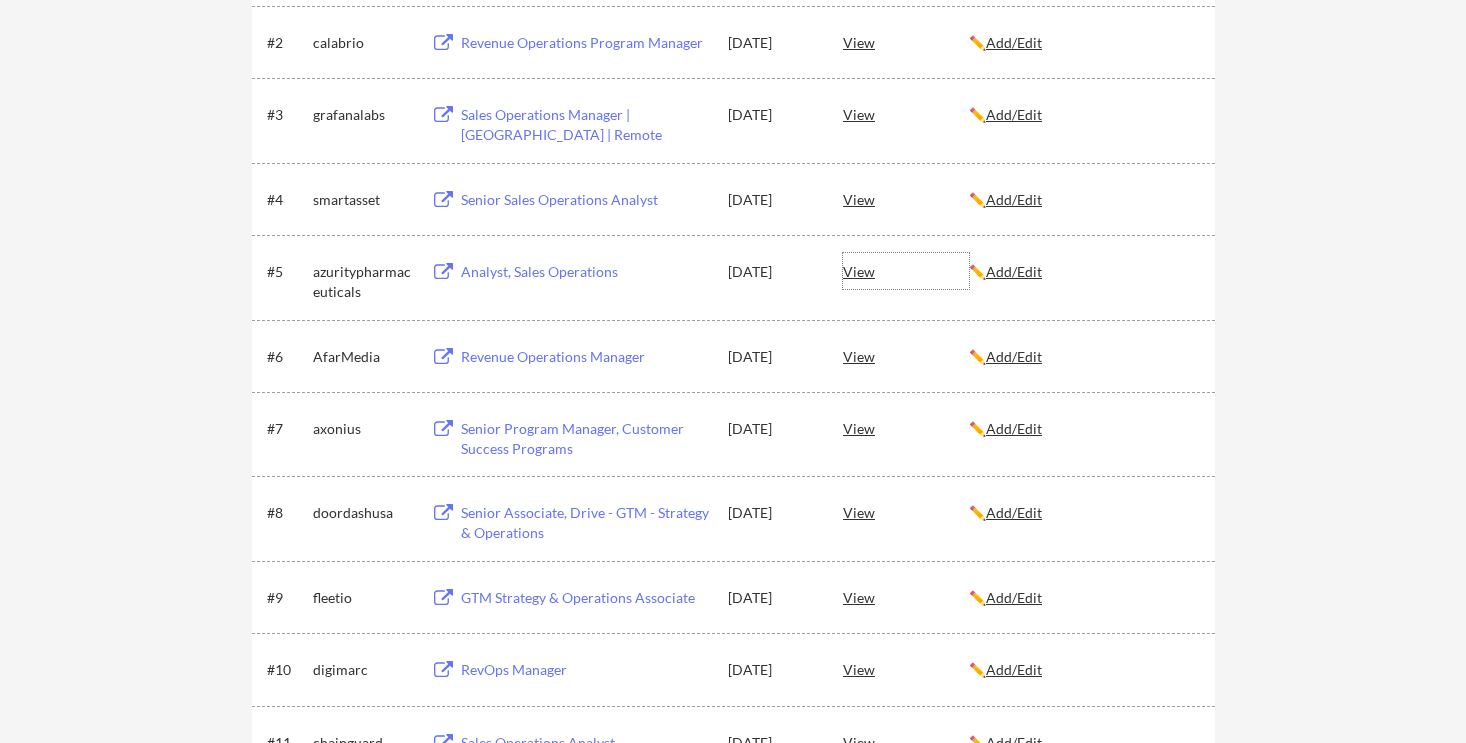 click on "View" at bounding box center [906, 271] 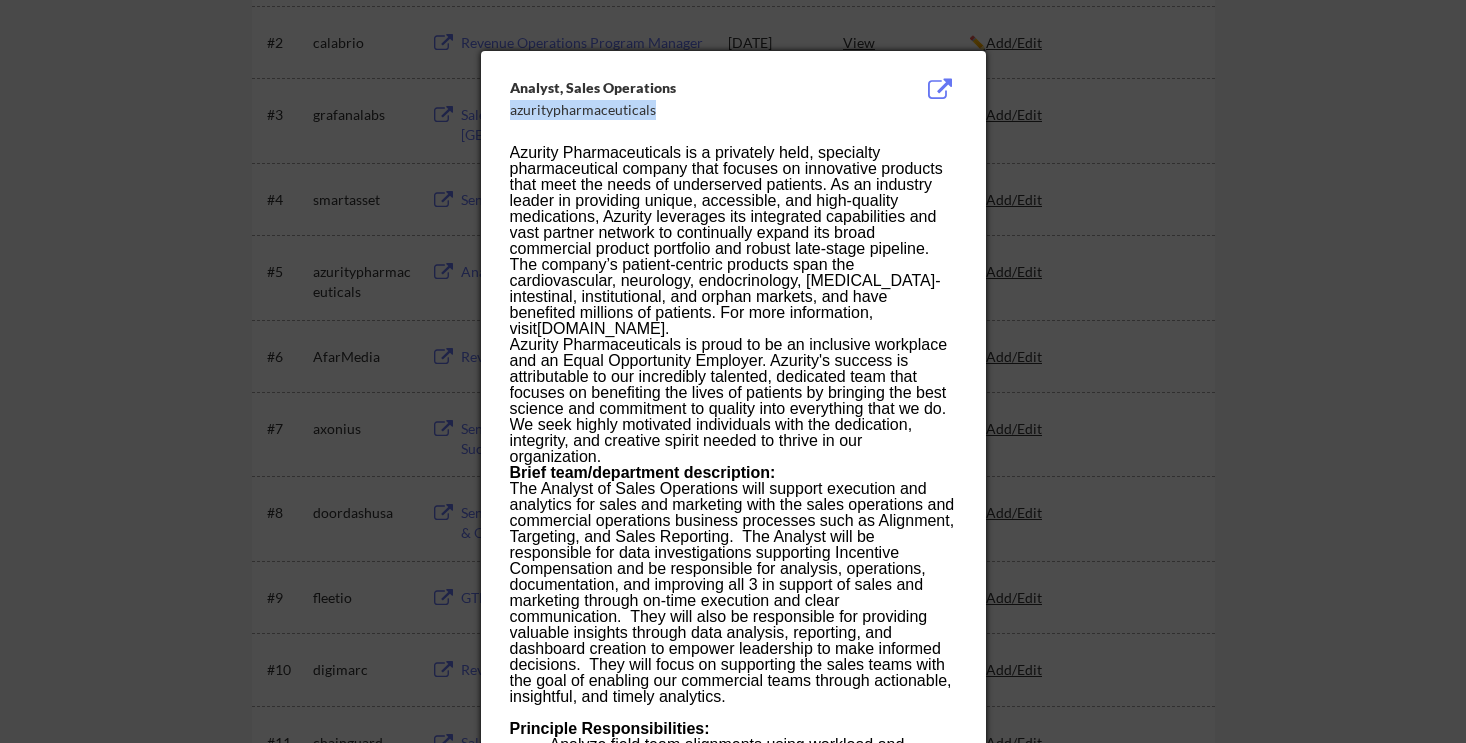 drag, startPoint x: 666, startPoint y: 115, endPoint x: 510, endPoint y: 111, distance: 156.05127 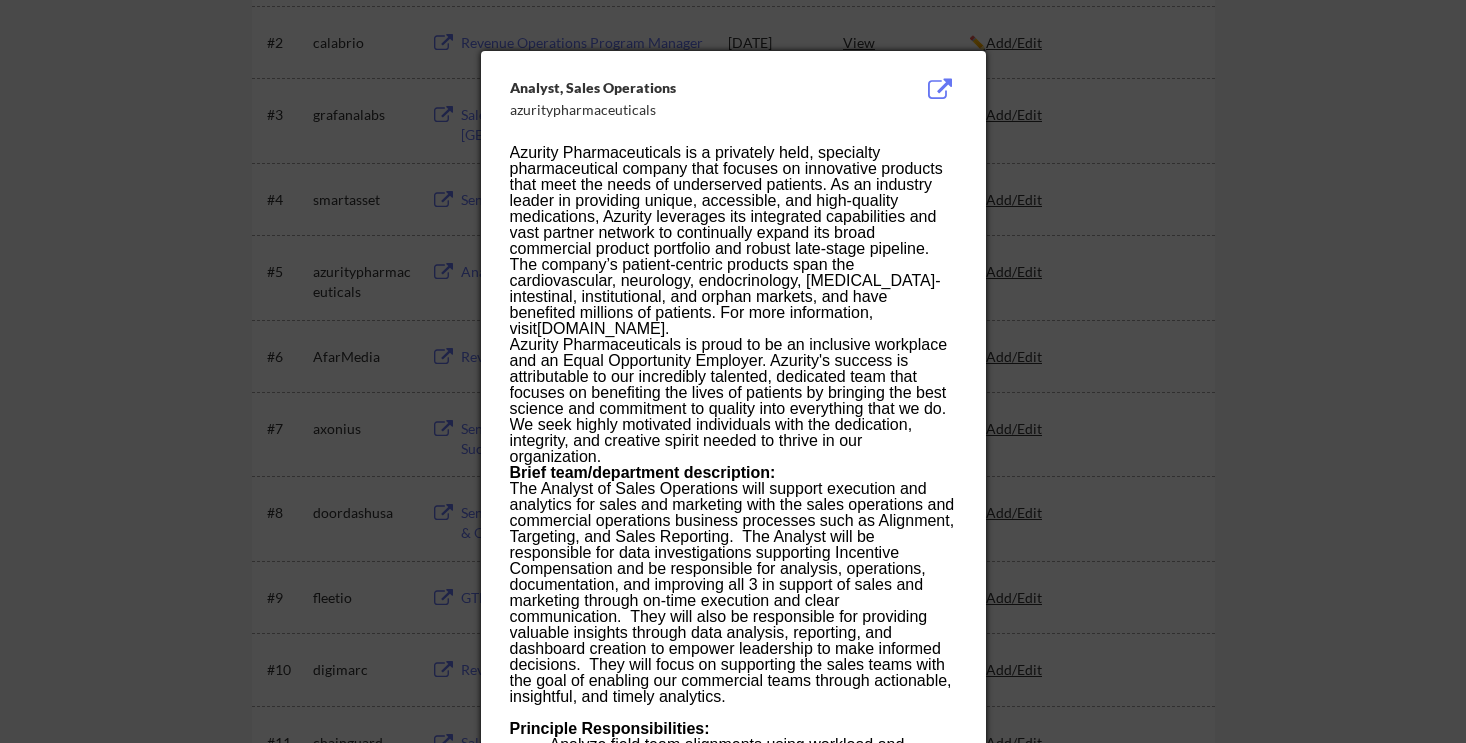 click at bounding box center (733, 371) 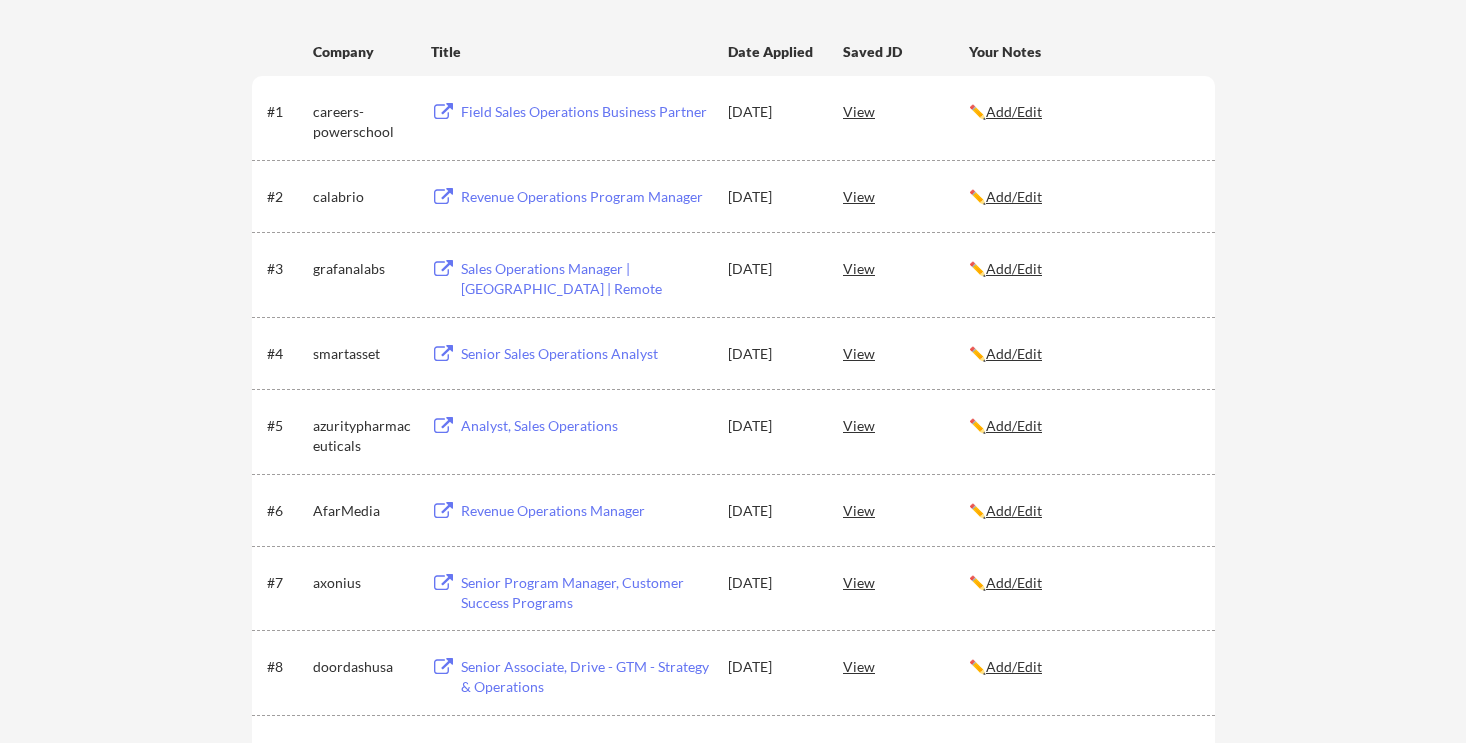 scroll, scrollTop: 283, scrollLeft: 0, axis: vertical 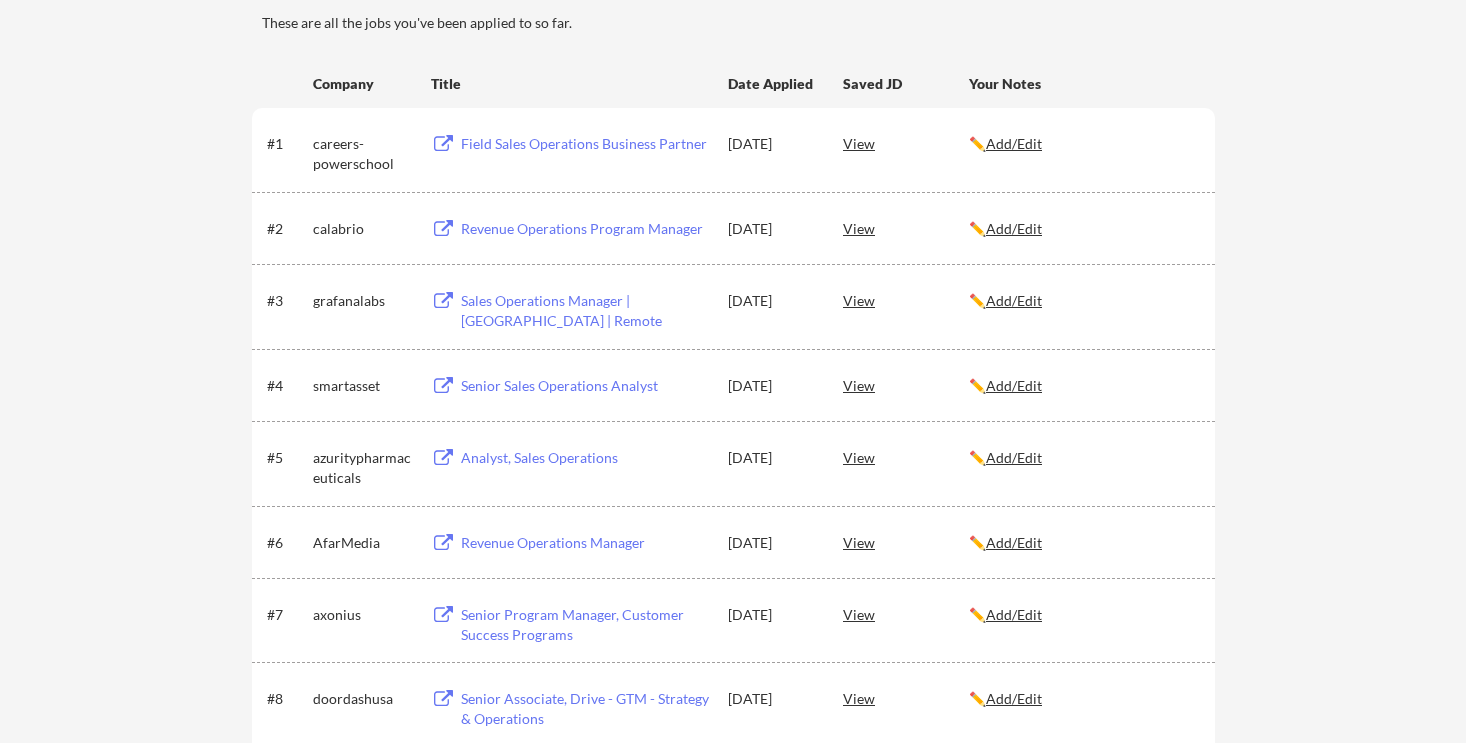 click on "View" at bounding box center [906, 385] 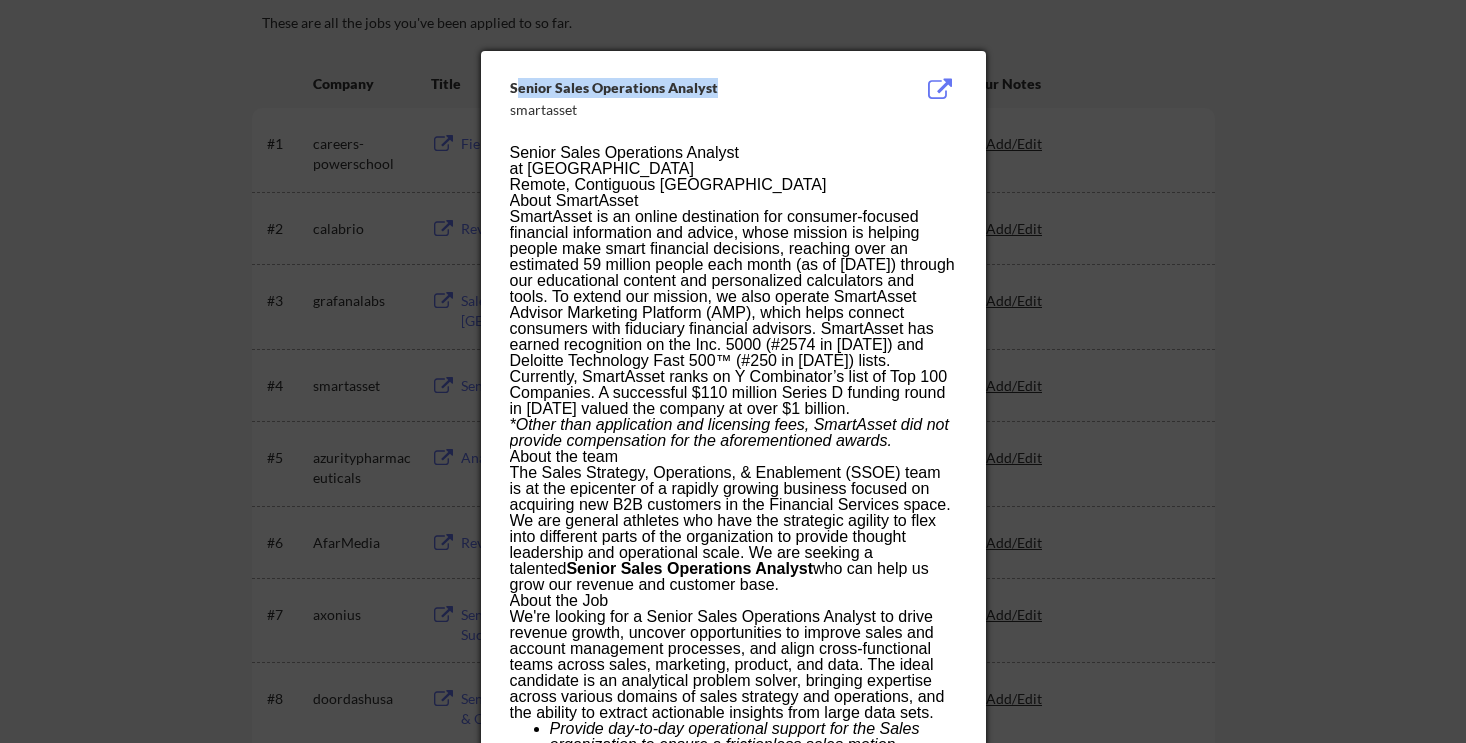 drag, startPoint x: 724, startPoint y: 90, endPoint x: 513, endPoint y: 87, distance: 211.02133 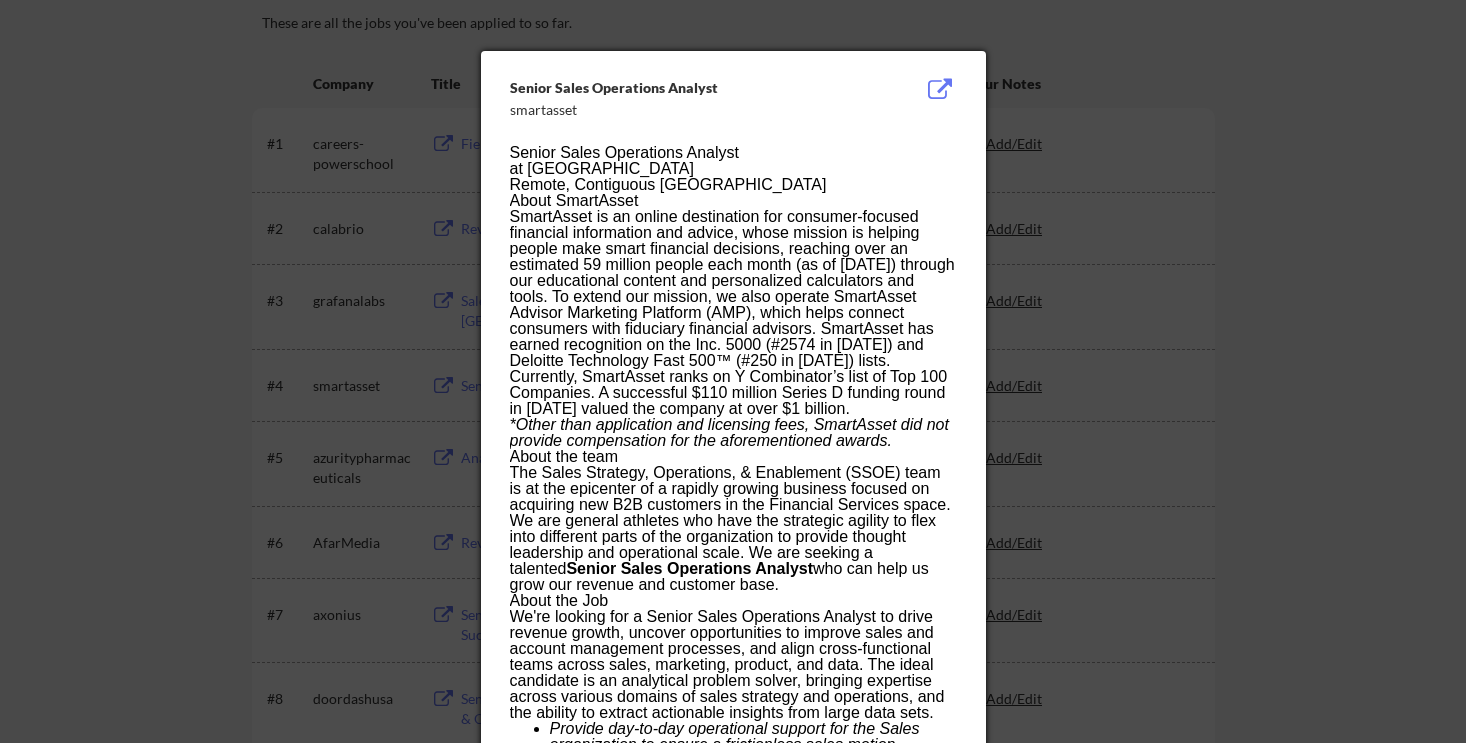 click at bounding box center (733, 371) 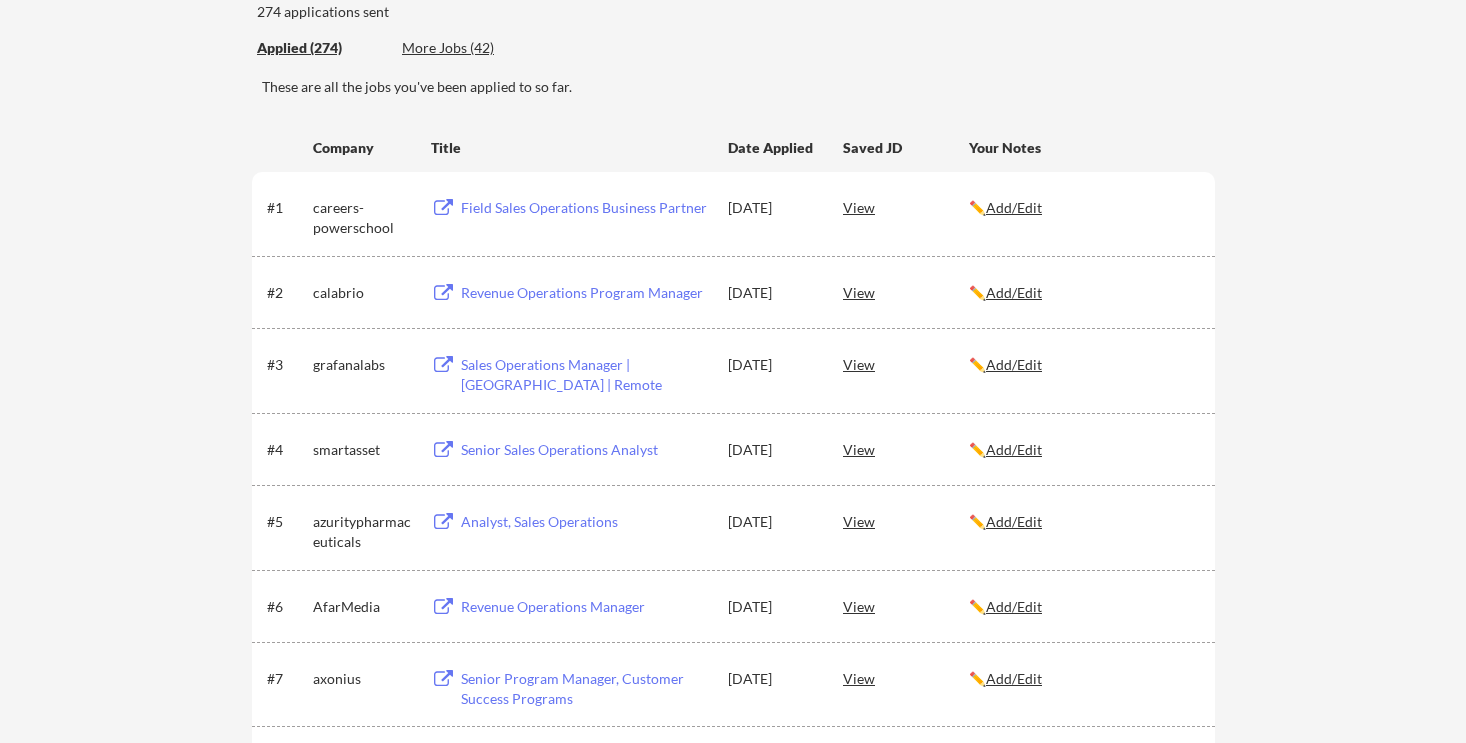 scroll, scrollTop: 212, scrollLeft: 0, axis: vertical 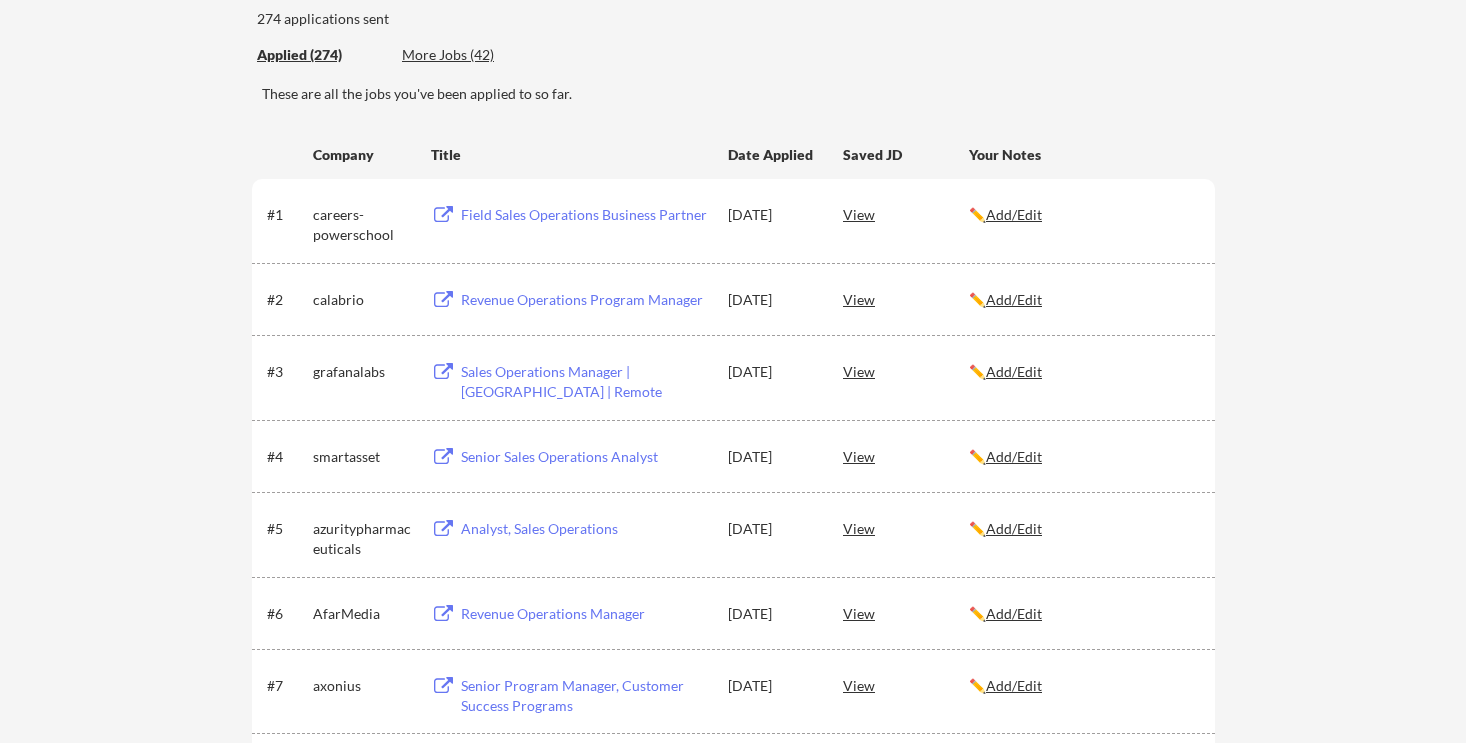 click on "Sales Operations Manager | United States | Remote" at bounding box center [585, 381] 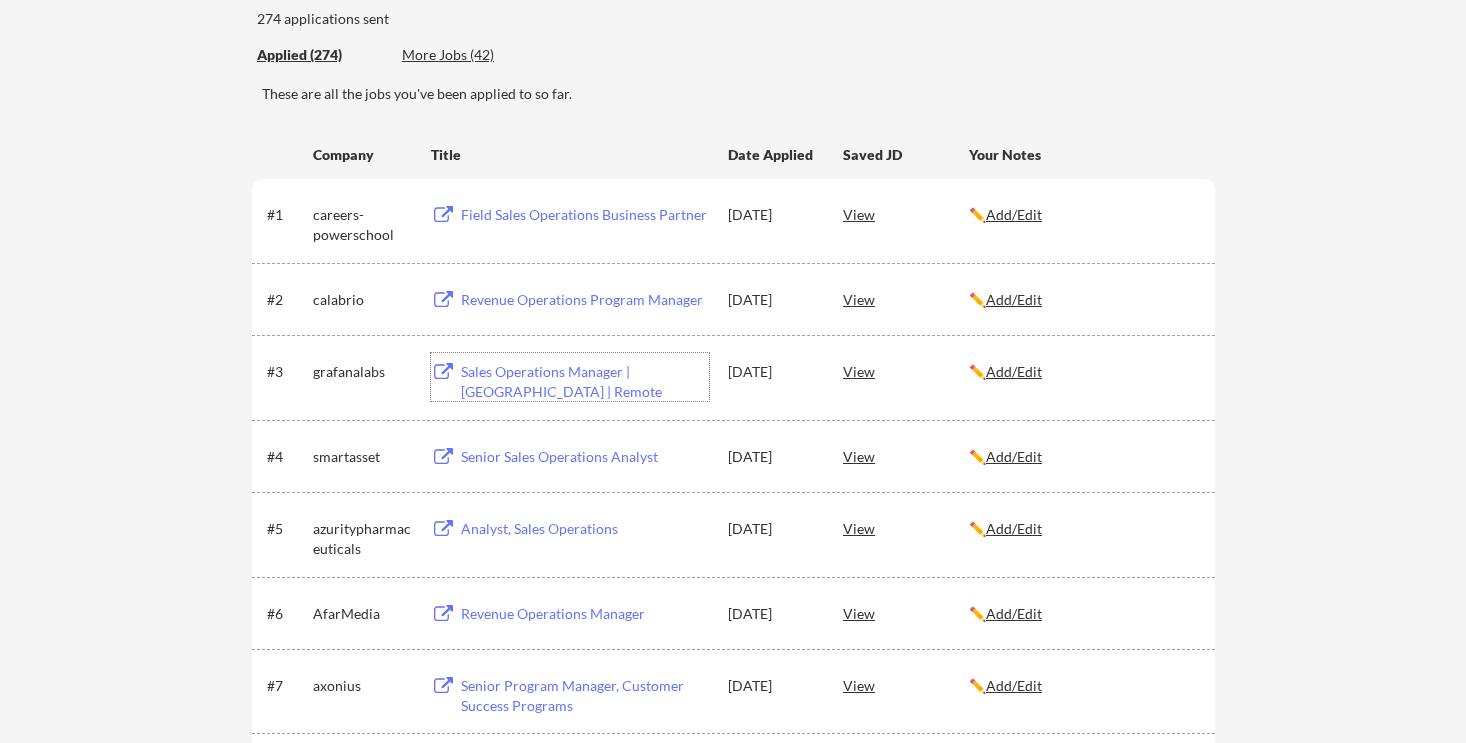 click on "Revenue Operations Program Manager" at bounding box center (585, 300) 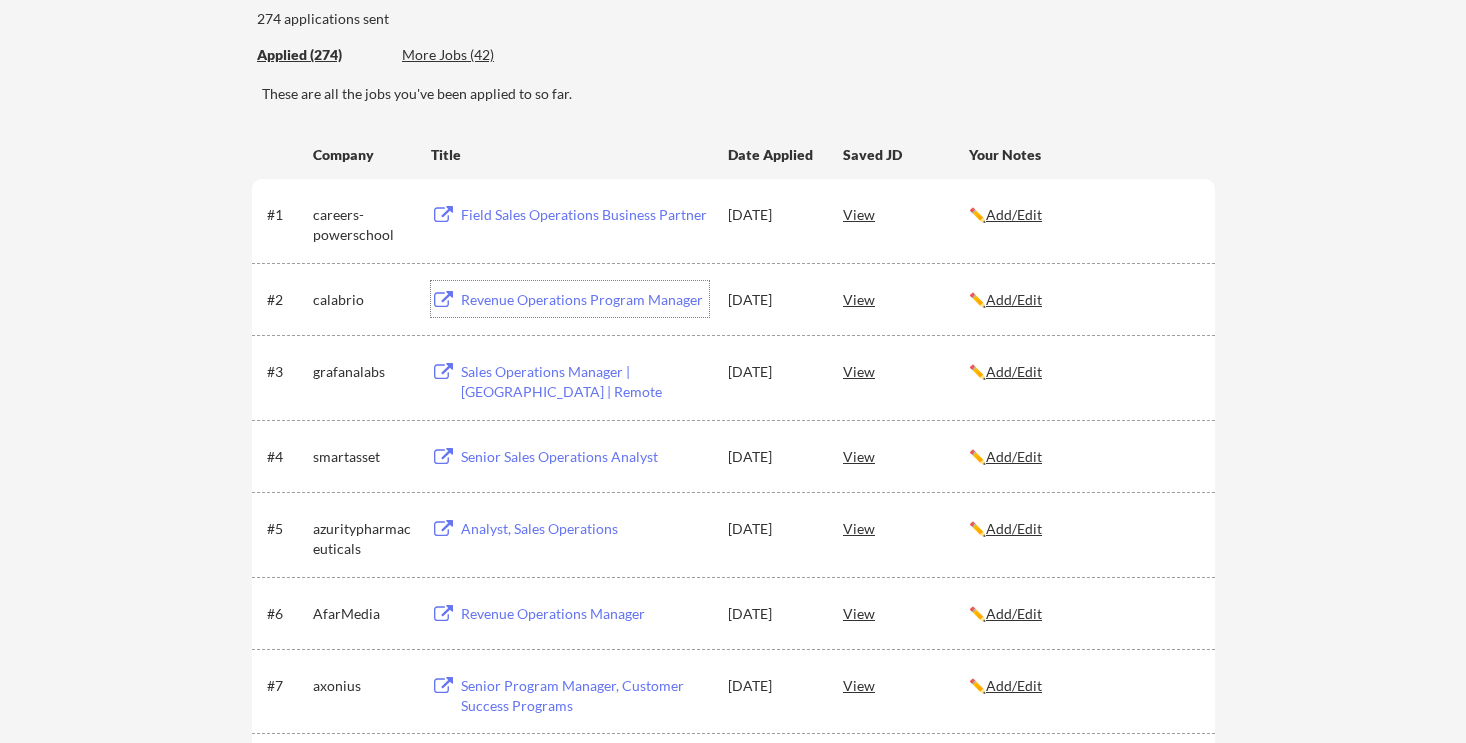 click on "Field Sales Operations Business Partner" at bounding box center [585, 215] 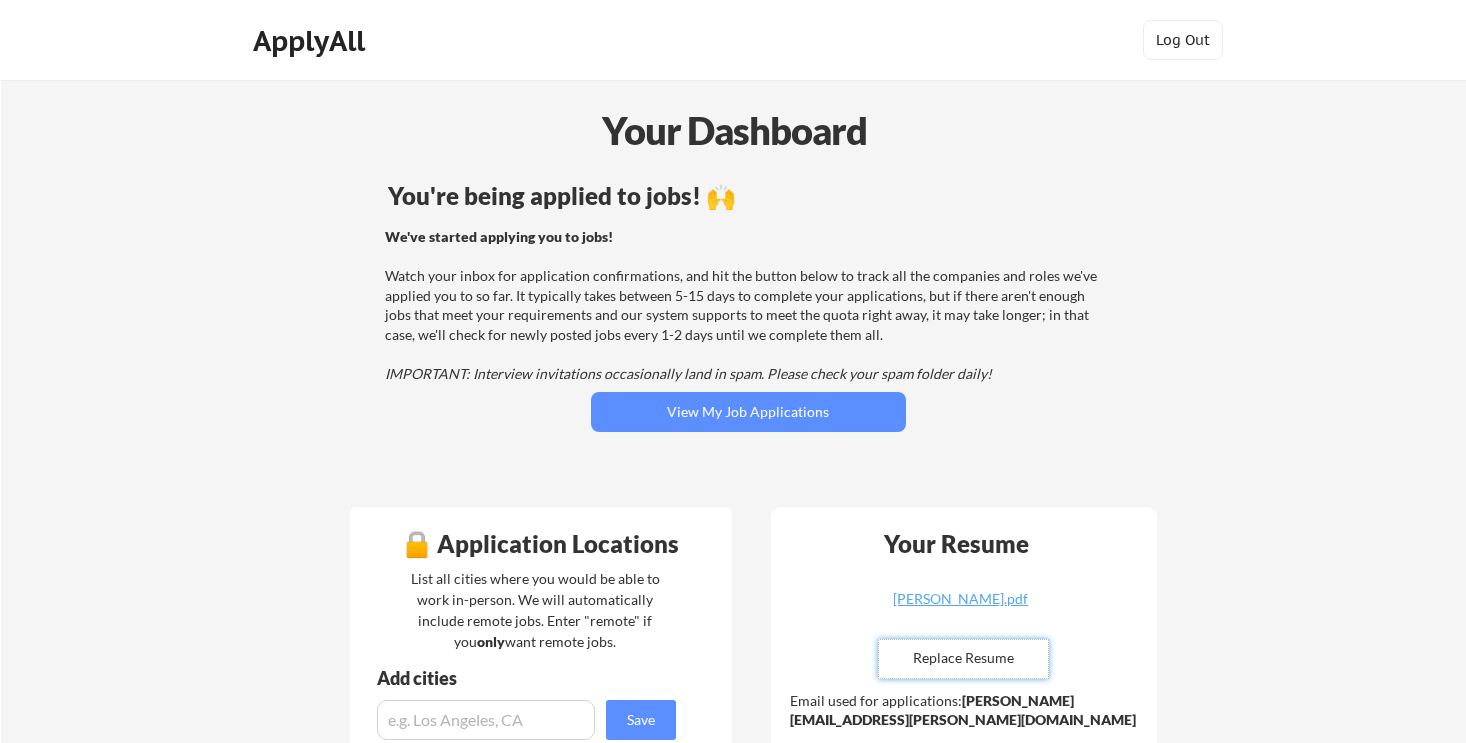scroll, scrollTop: 287, scrollLeft: 0, axis: vertical 